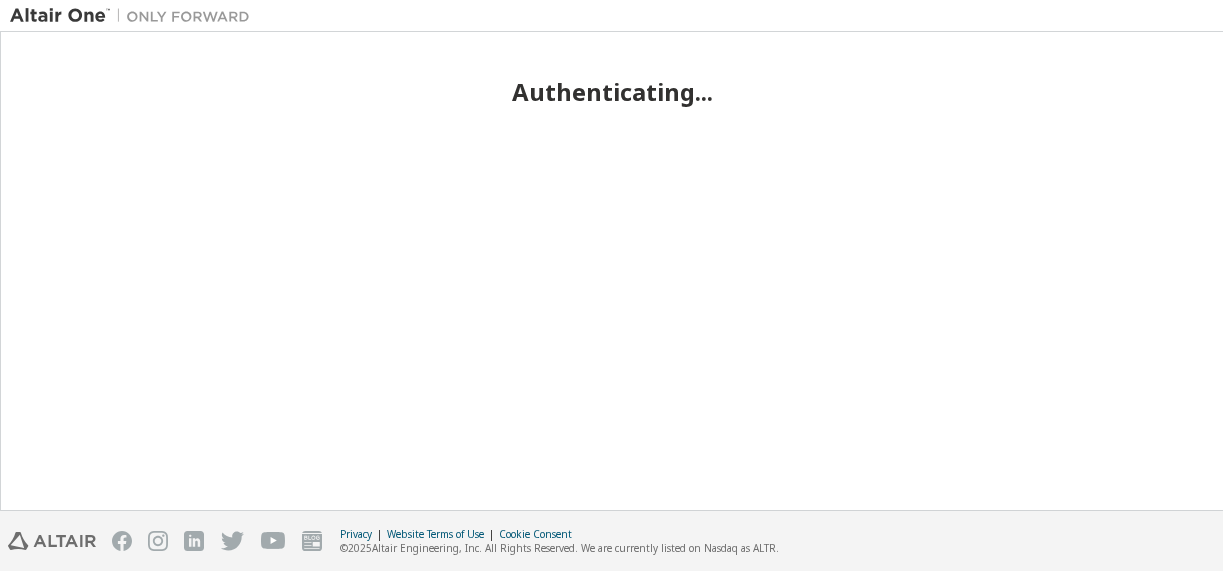 scroll, scrollTop: 0, scrollLeft: 0, axis: both 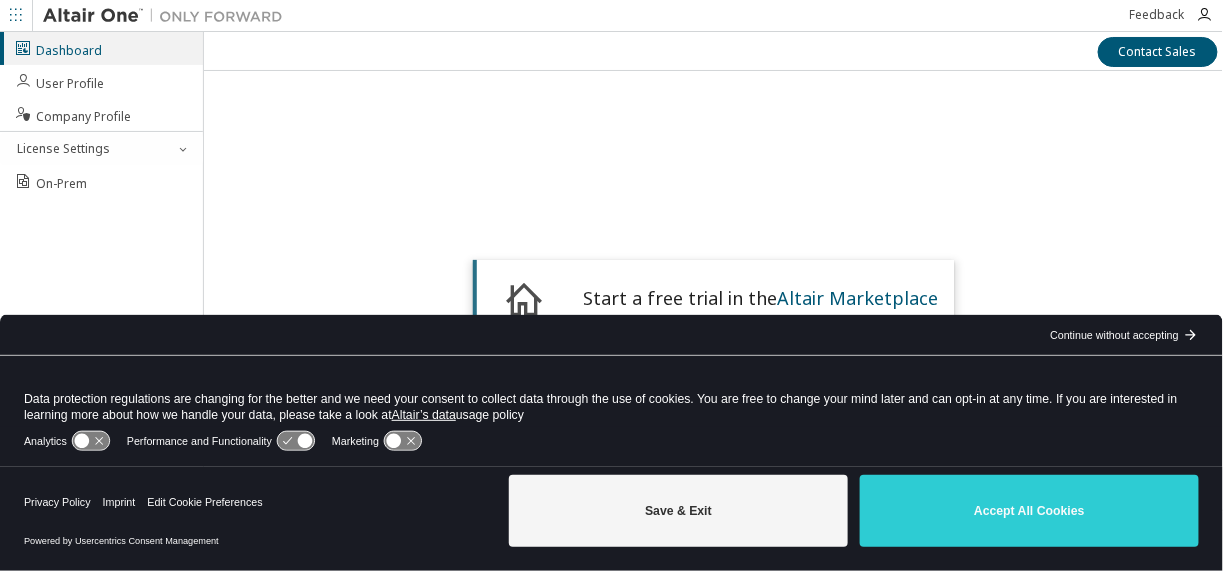 click 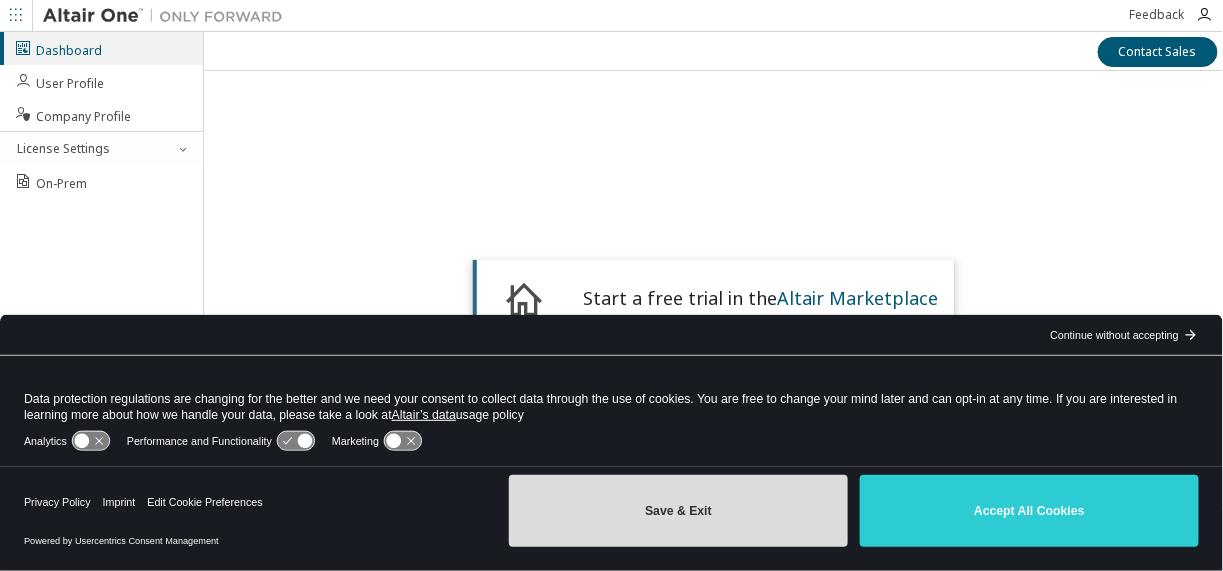 click on "Save & Exit" at bounding box center [678, 511] 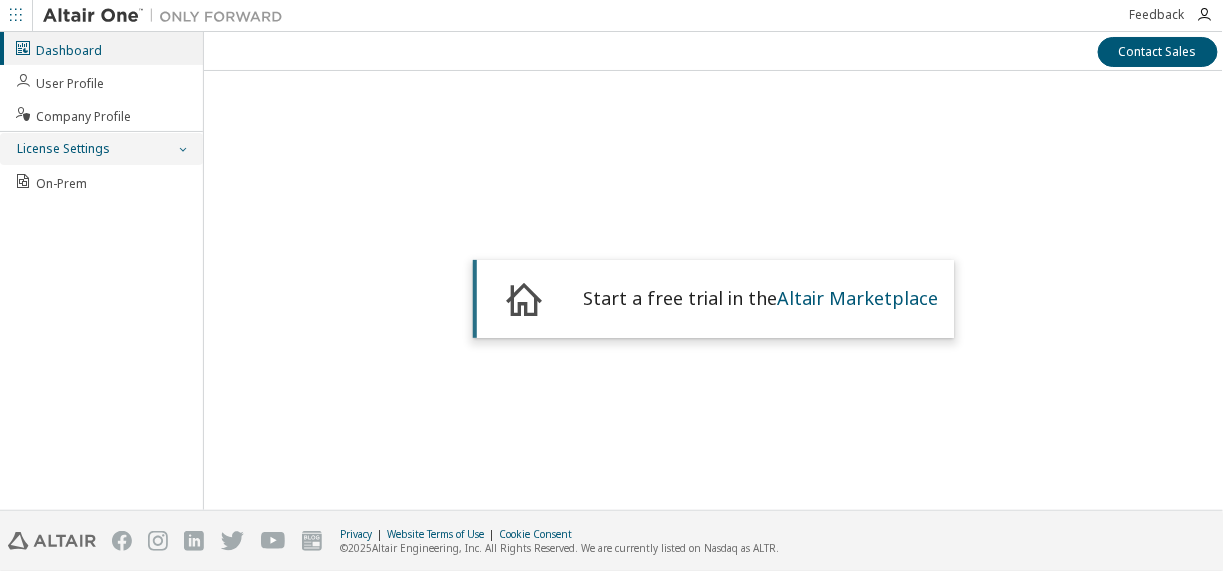 click on "License Settings" at bounding box center (101, 149) 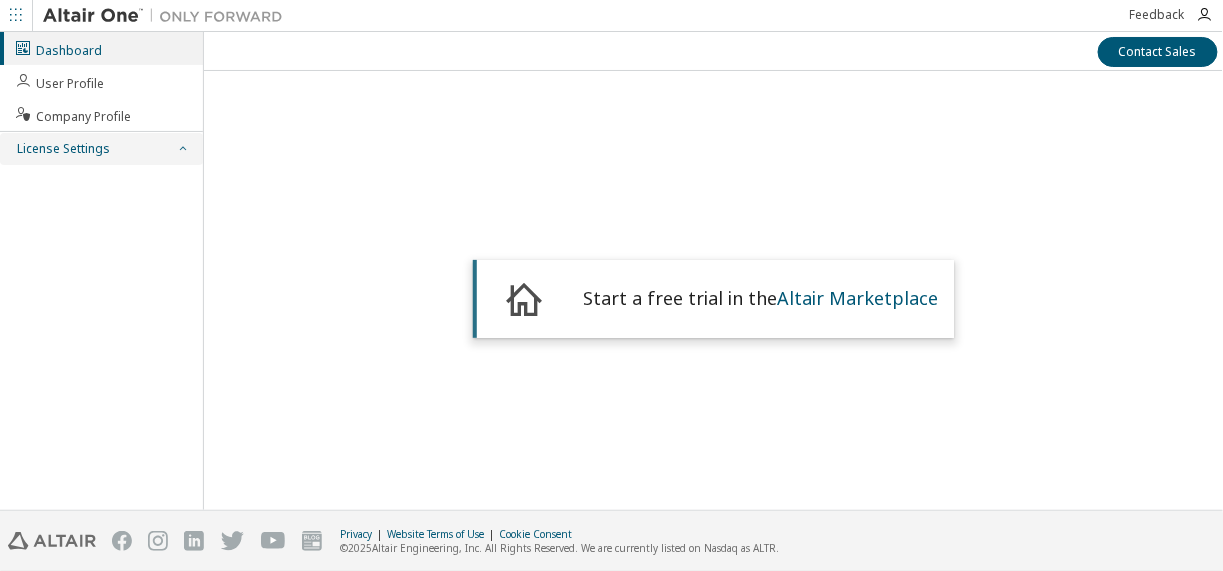click at bounding box center (183, 149) 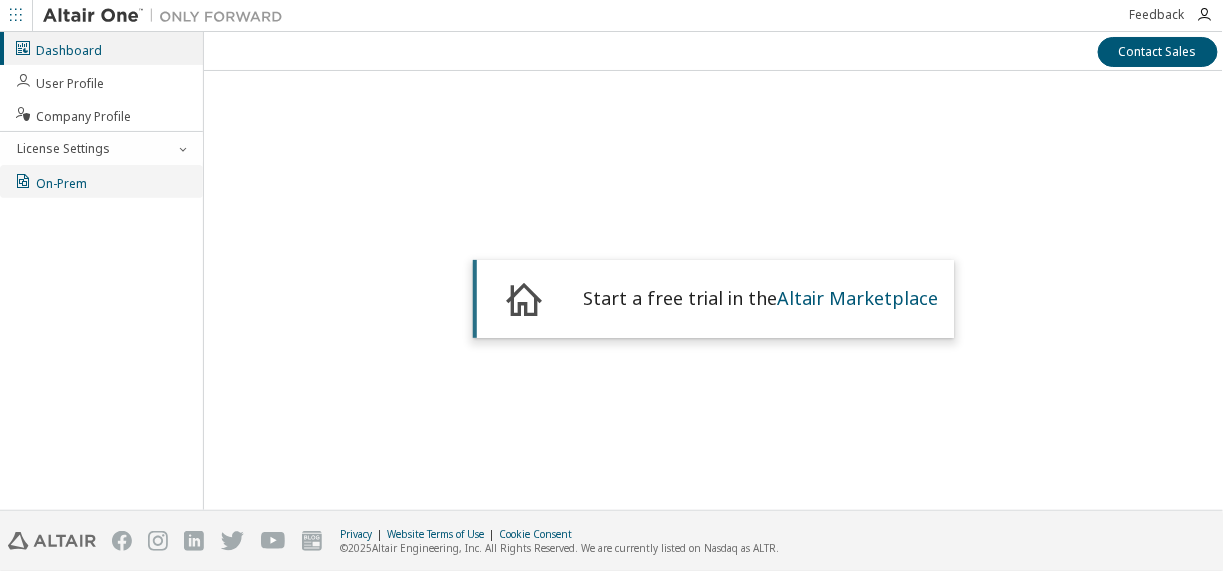 click on "On-Prem" at bounding box center (101, 181) 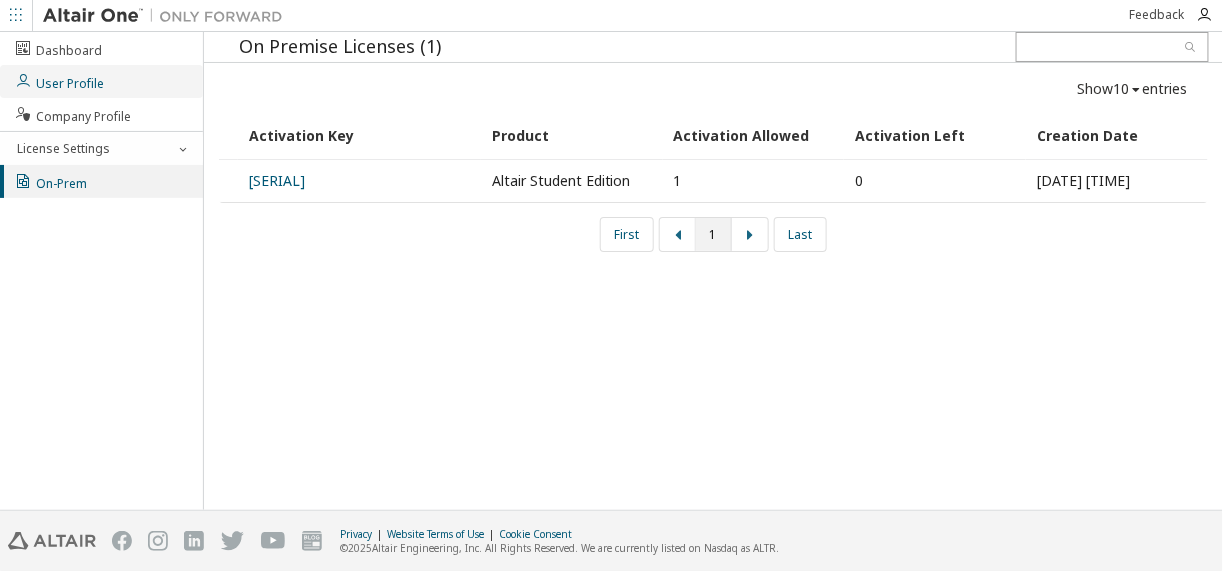click on "User Profile" at bounding box center (101, 81) 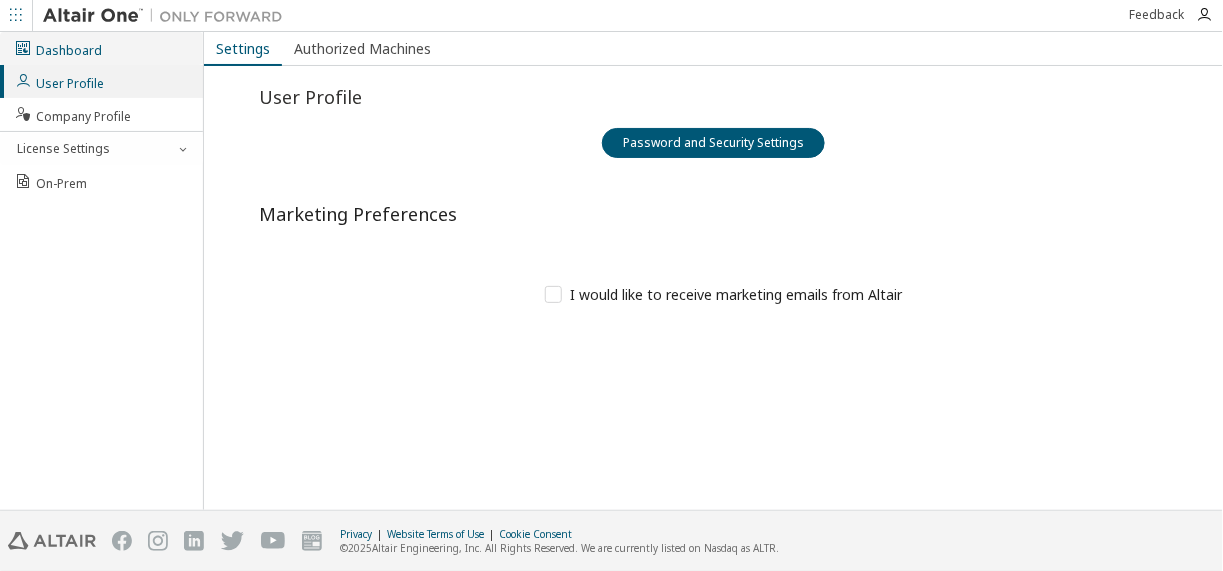 click on "Dashboard" at bounding box center (101, 48) 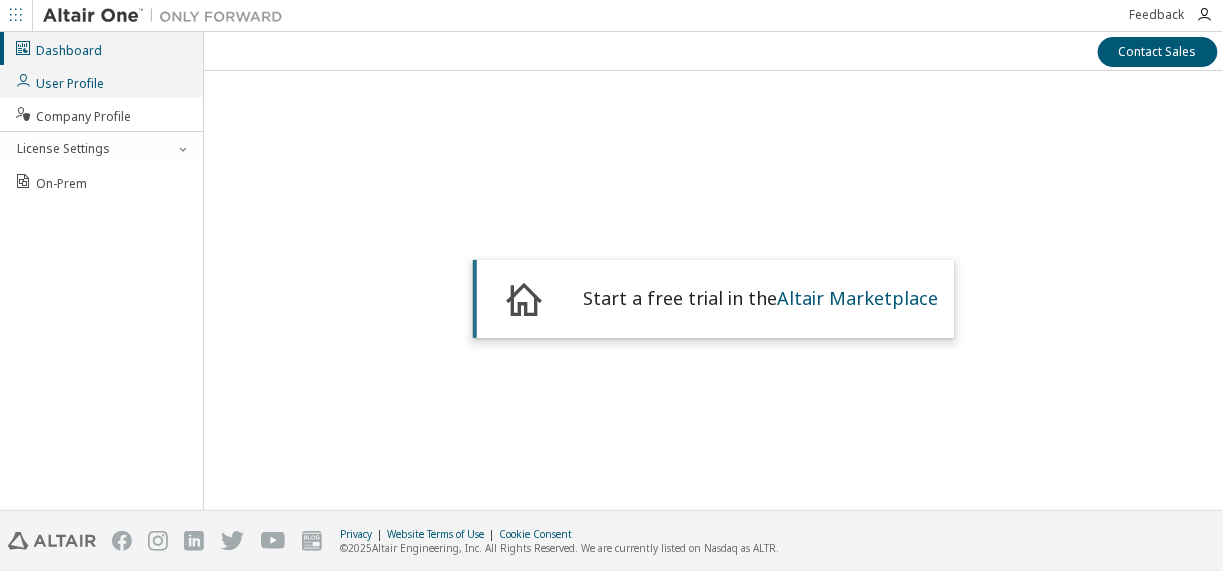 click on "User Profile" at bounding box center [101, 81] 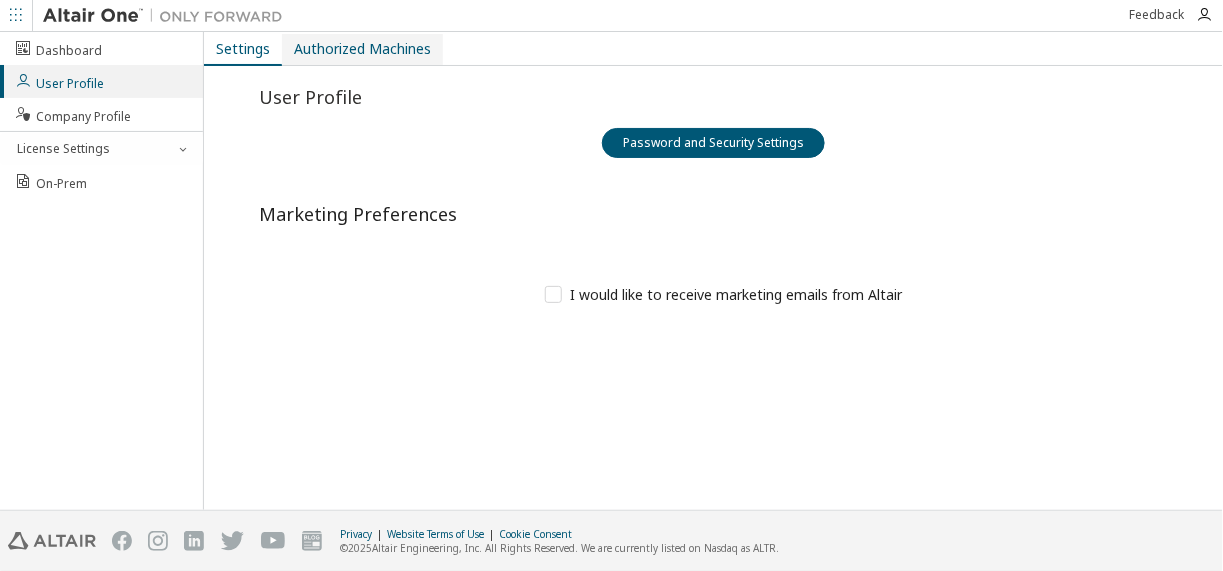 click on "Authorized Machines" at bounding box center (362, 49) 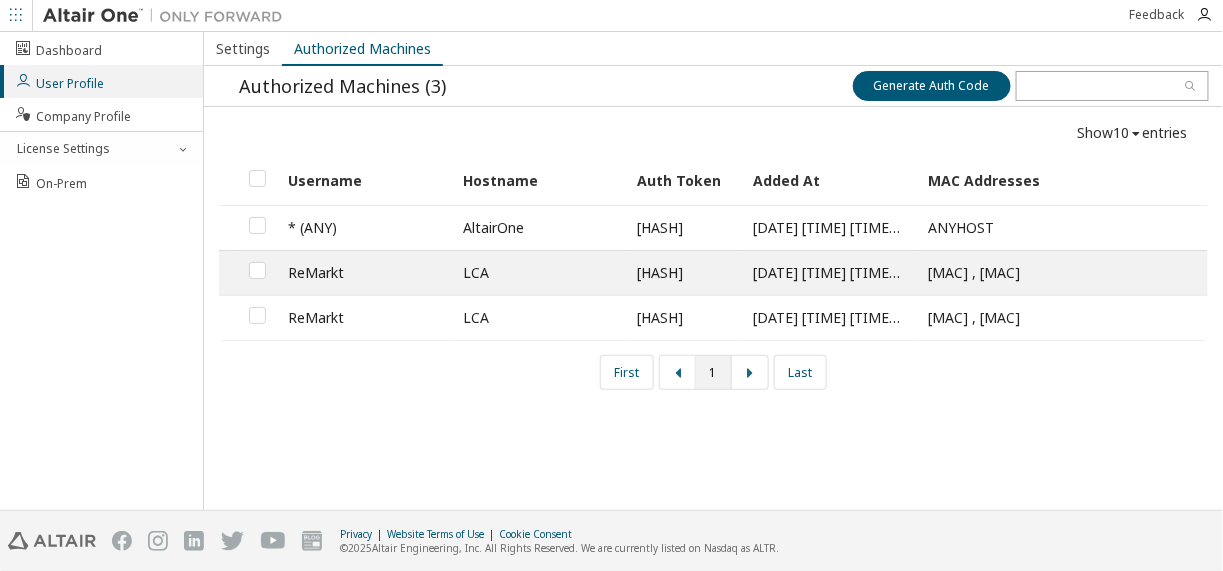 click on "ReMarkt" at bounding box center [365, 272] 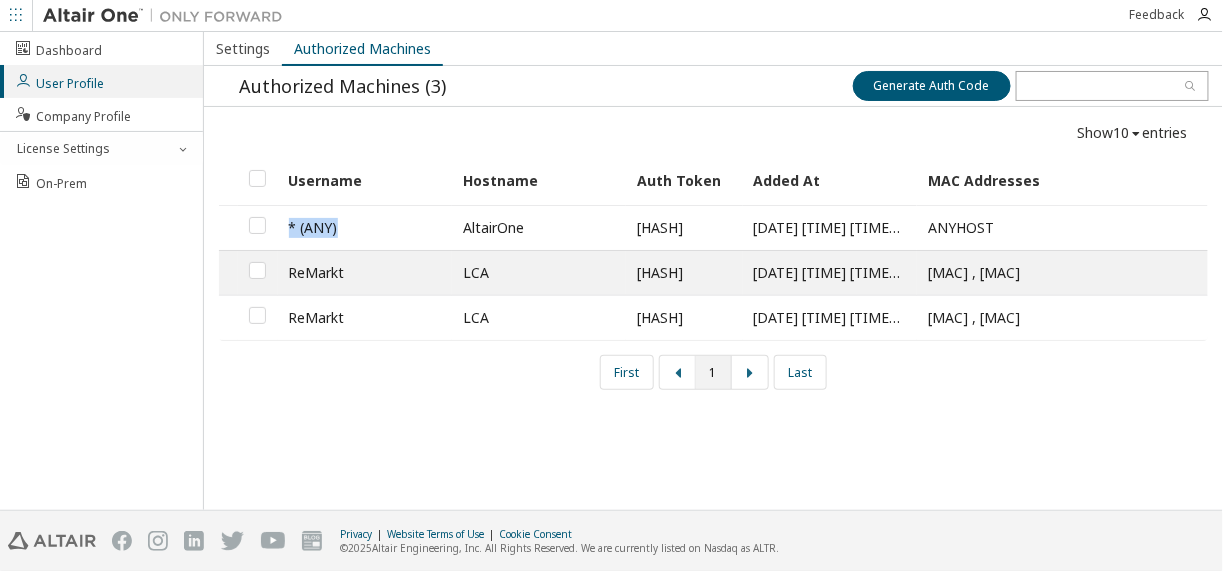click on "* (ANY)" at bounding box center (365, 228) 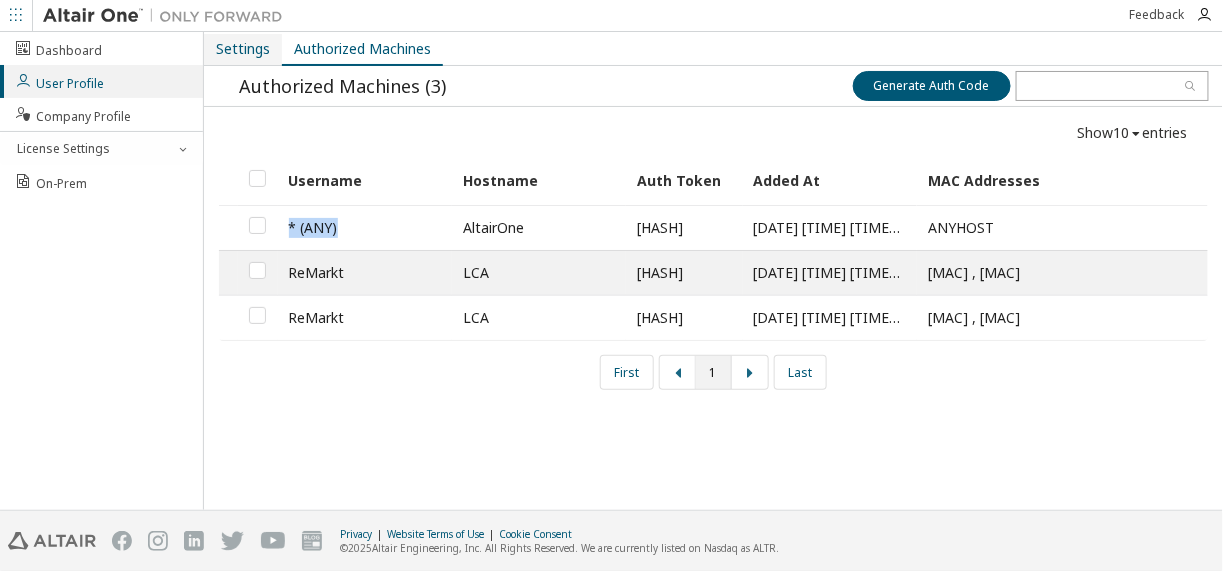 click on "Settings" at bounding box center [243, 49] 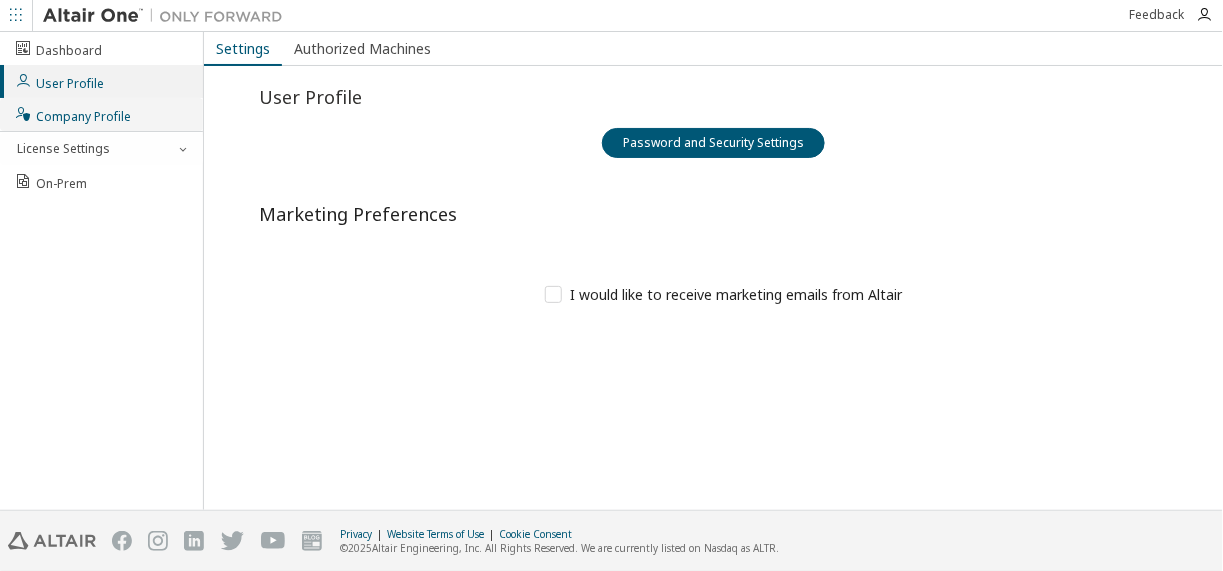 click on "Company Profile" at bounding box center (101, 114) 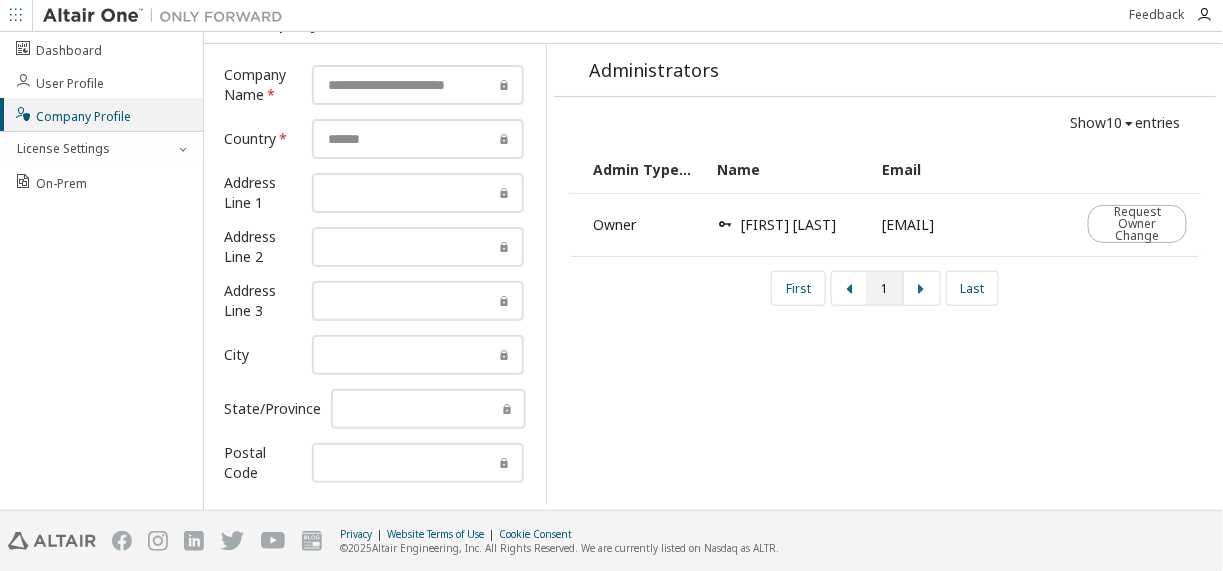 scroll, scrollTop: 0, scrollLeft: 0, axis: both 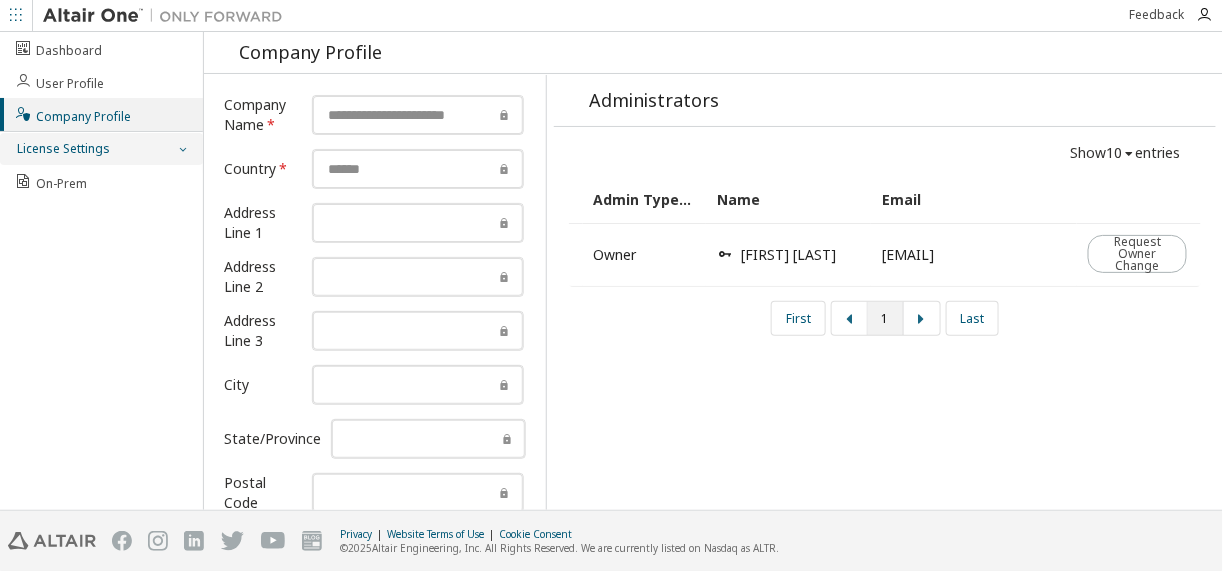 click on "License Settings" at bounding box center [101, 149] 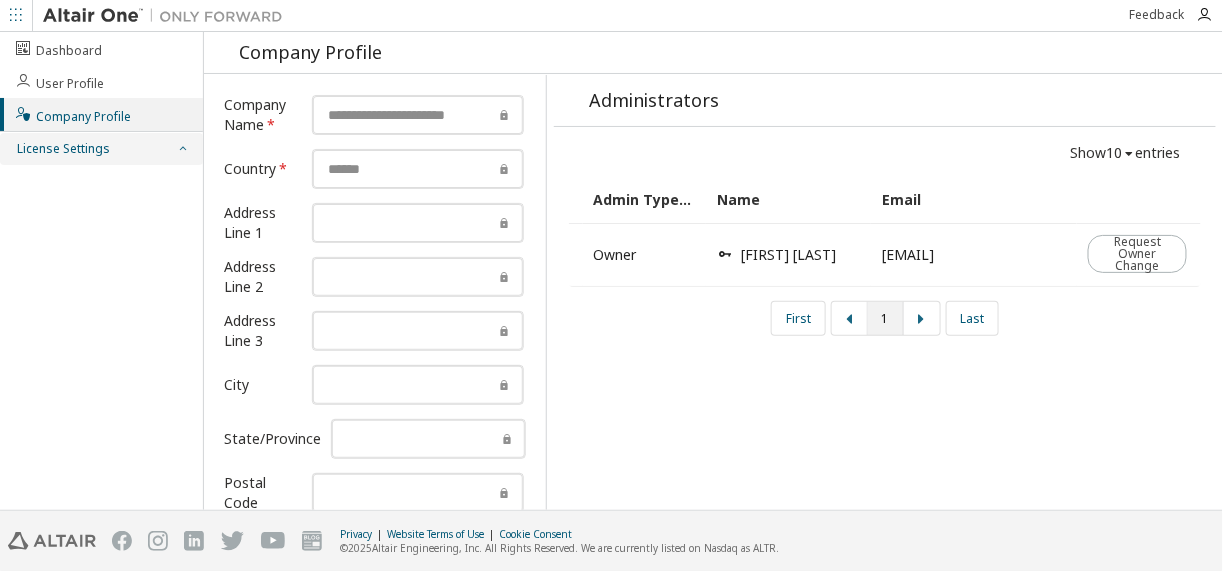 click on "License Settings" at bounding box center [101, 149] 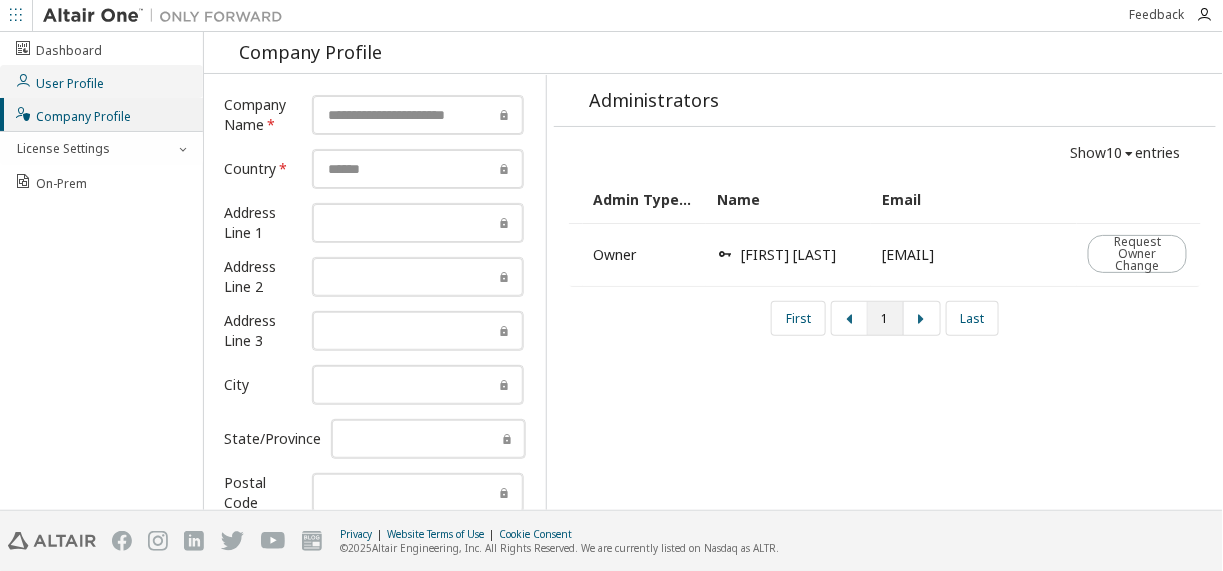 click on "User Profile" at bounding box center (59, 81) 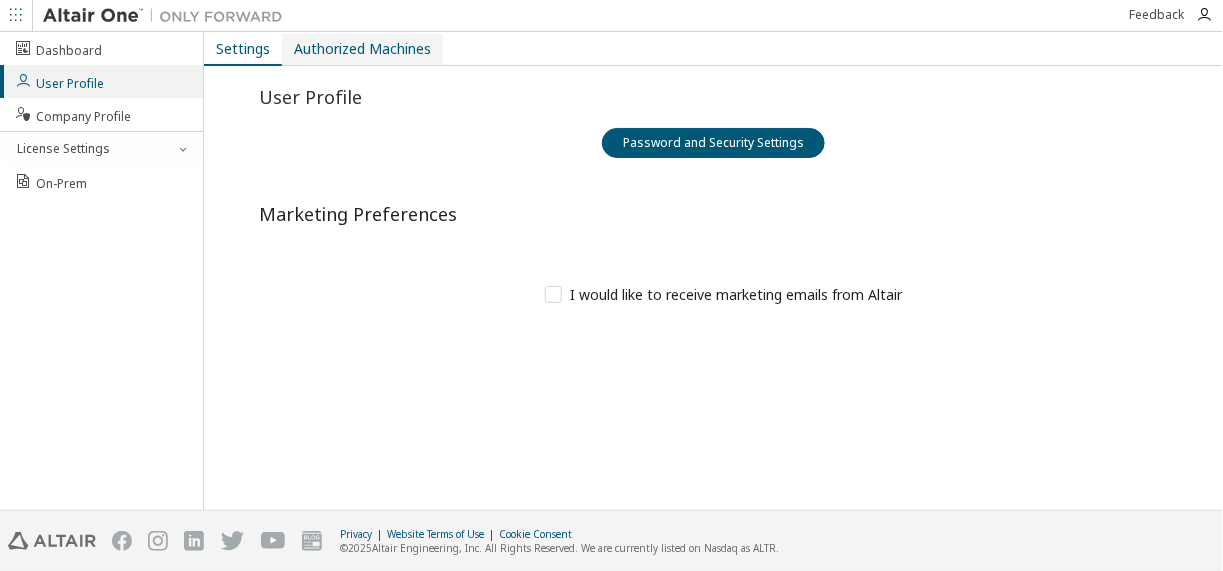 click on "Authorized Machines" at bounding box center (362, 49) 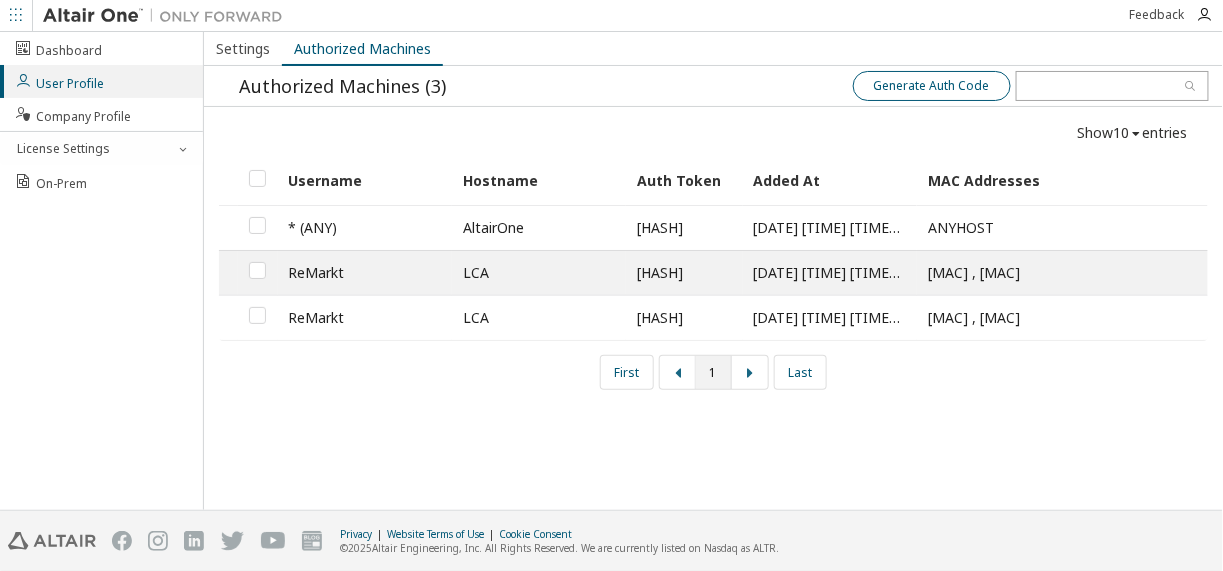 click on "Generate Auth Code" at bounding box center [932, 86] 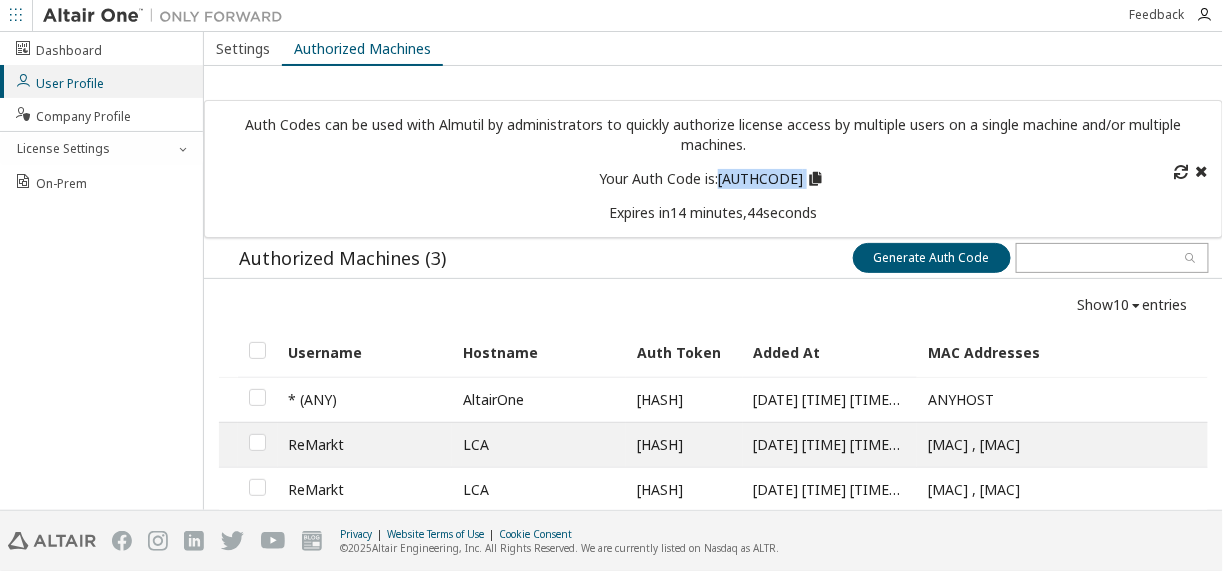drag, startPoint x: 725, startPoint y: 181, endPoint x: 799, endPoint y: 187, distance: 74.24284 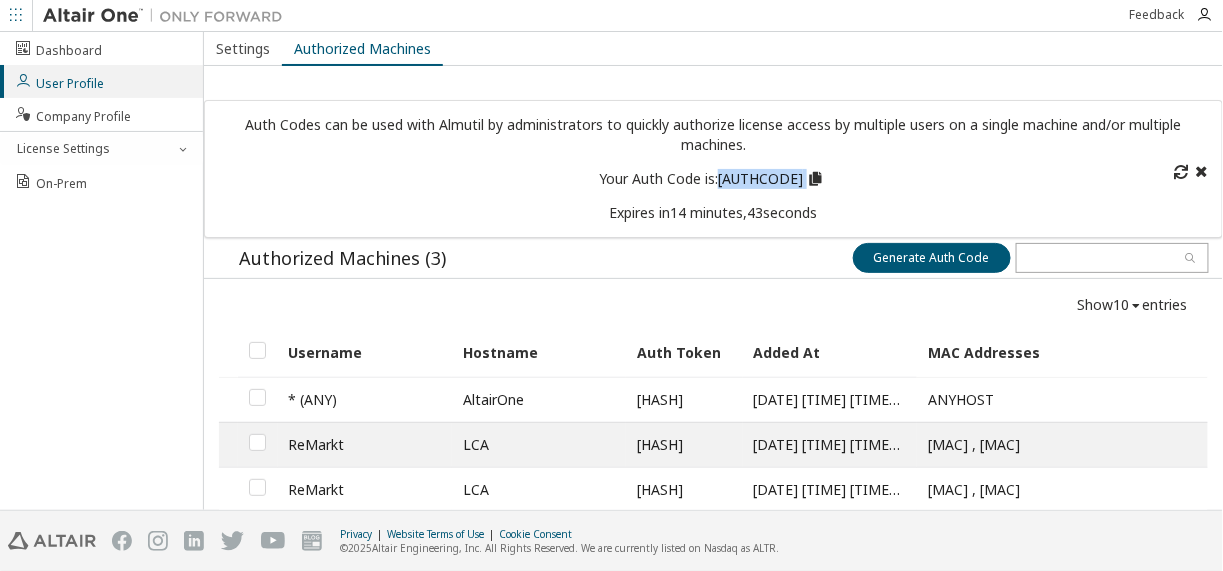 click at bounding box center (815, 176) 